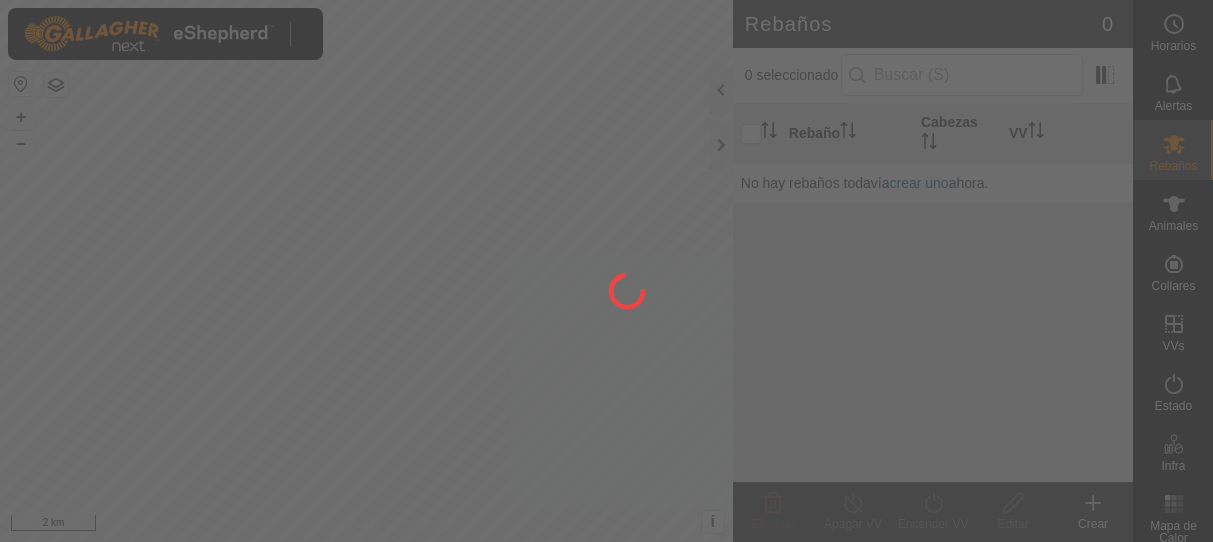 scroll, scrollTop: 0, scrollLeft: 0, axis: both 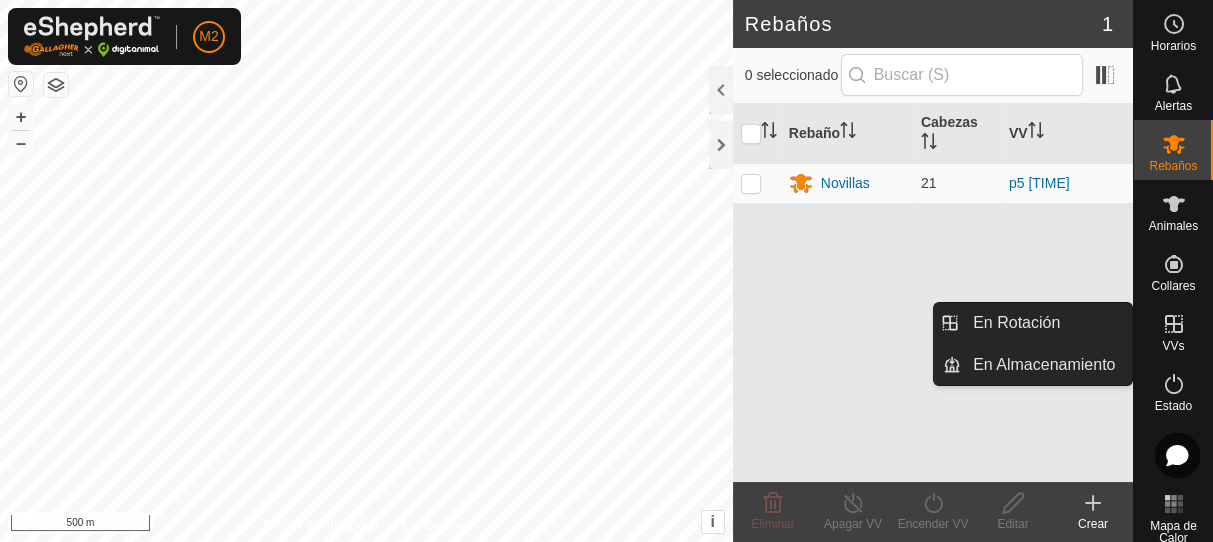 click 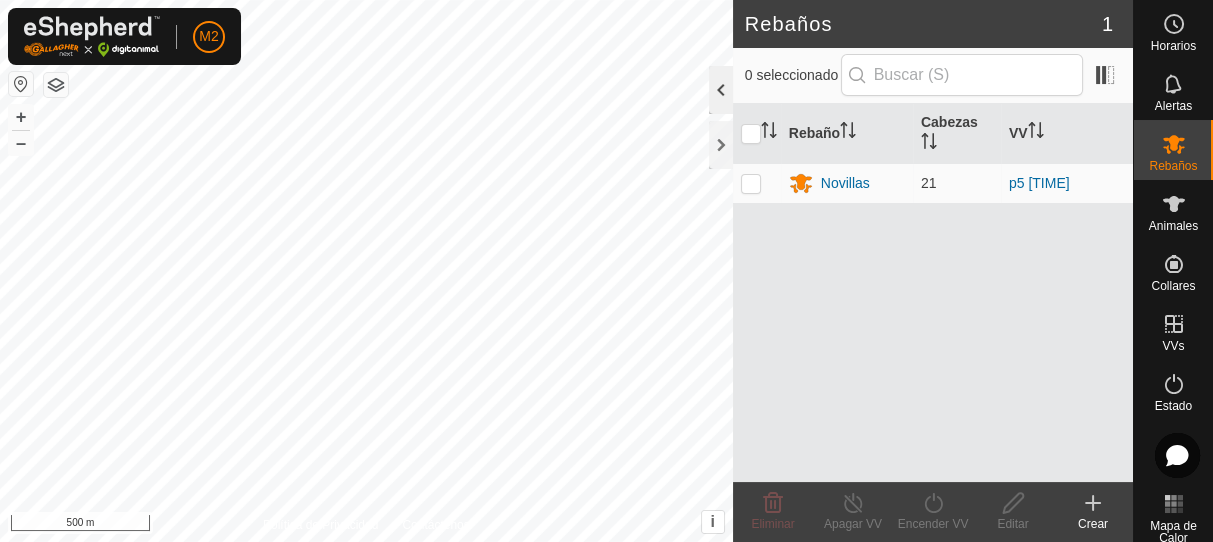 click 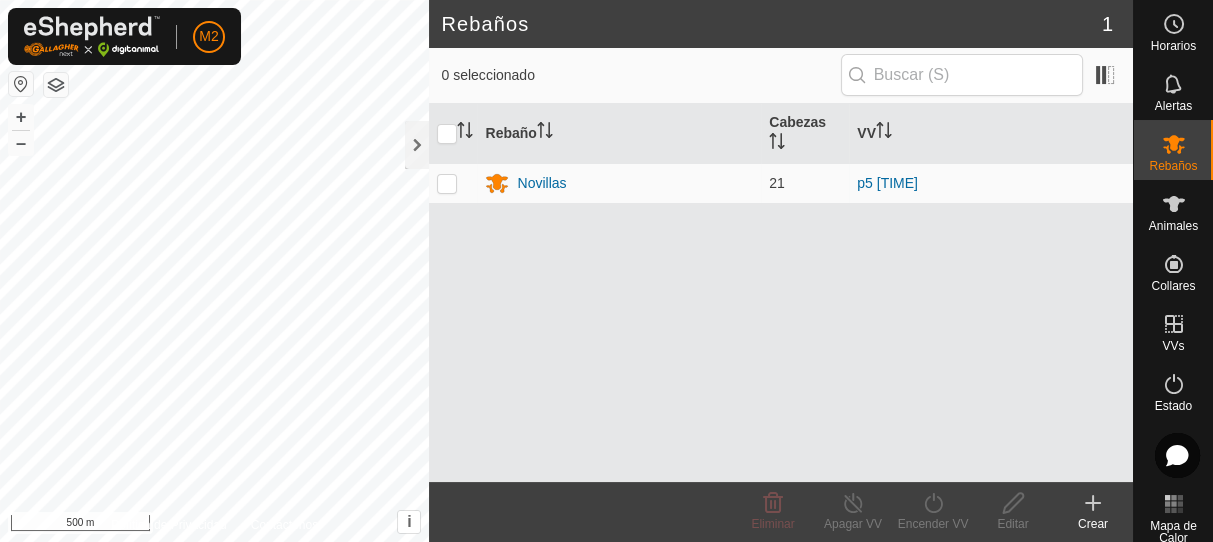 click at bounding box center (21, 84) 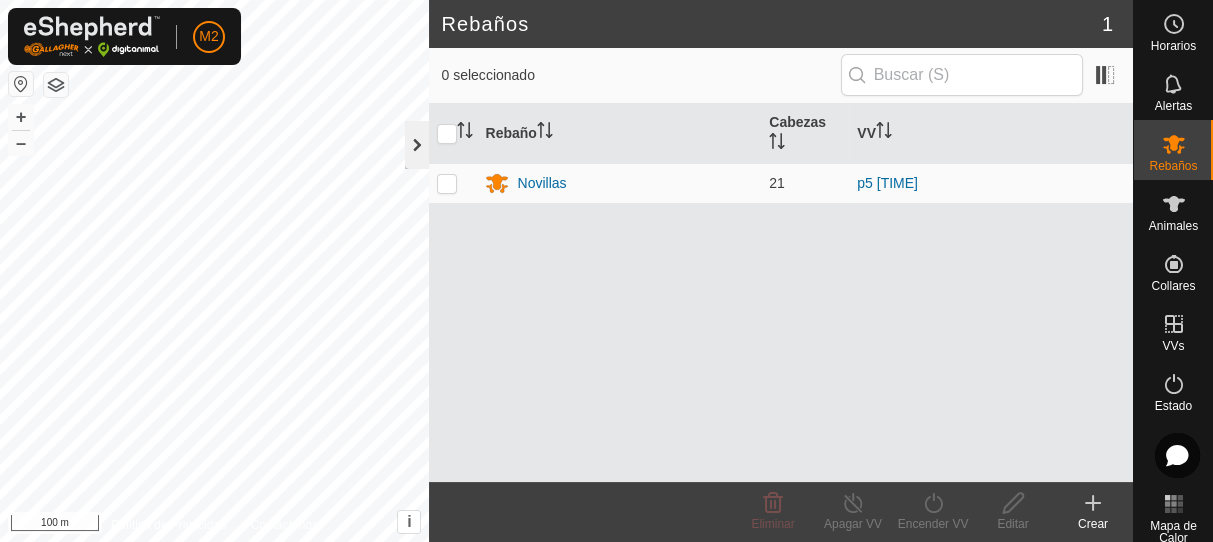 click 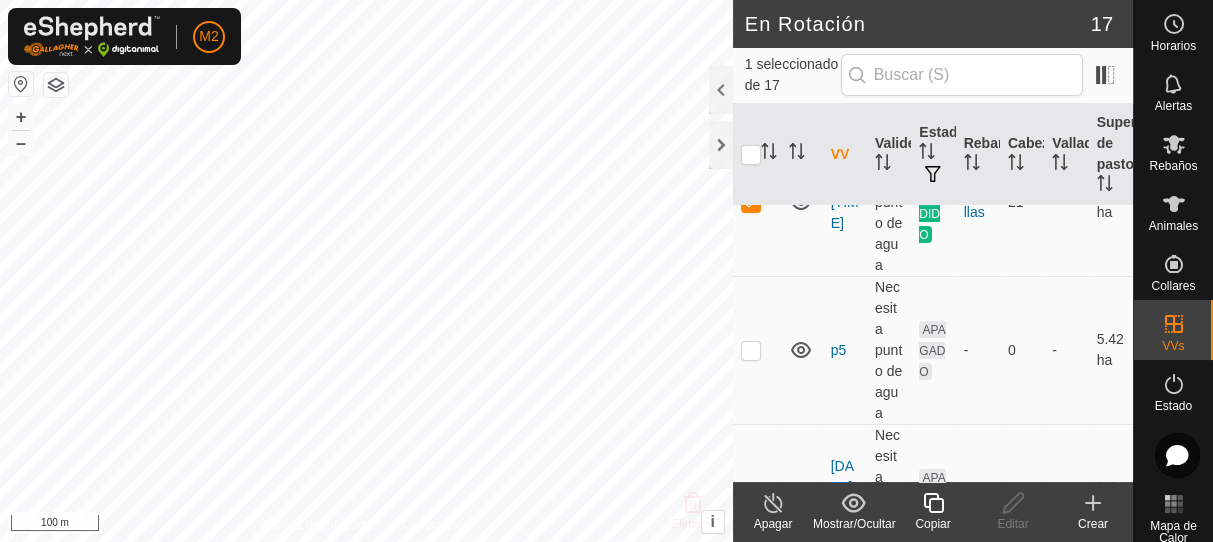scroll, scrollTop: 609, scrollLeft: 0, axis: vertical 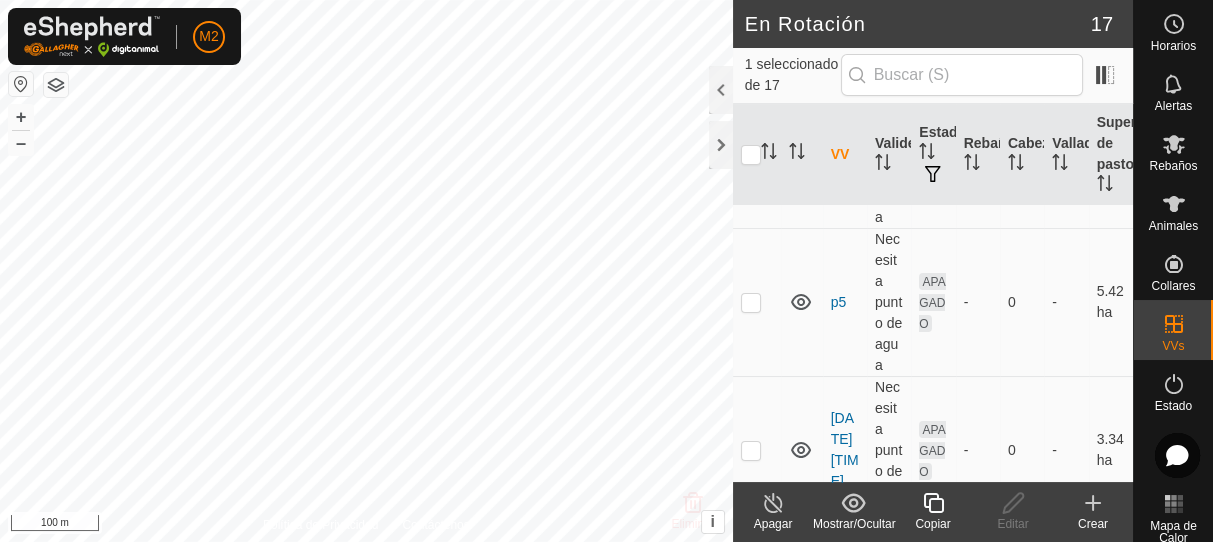 click 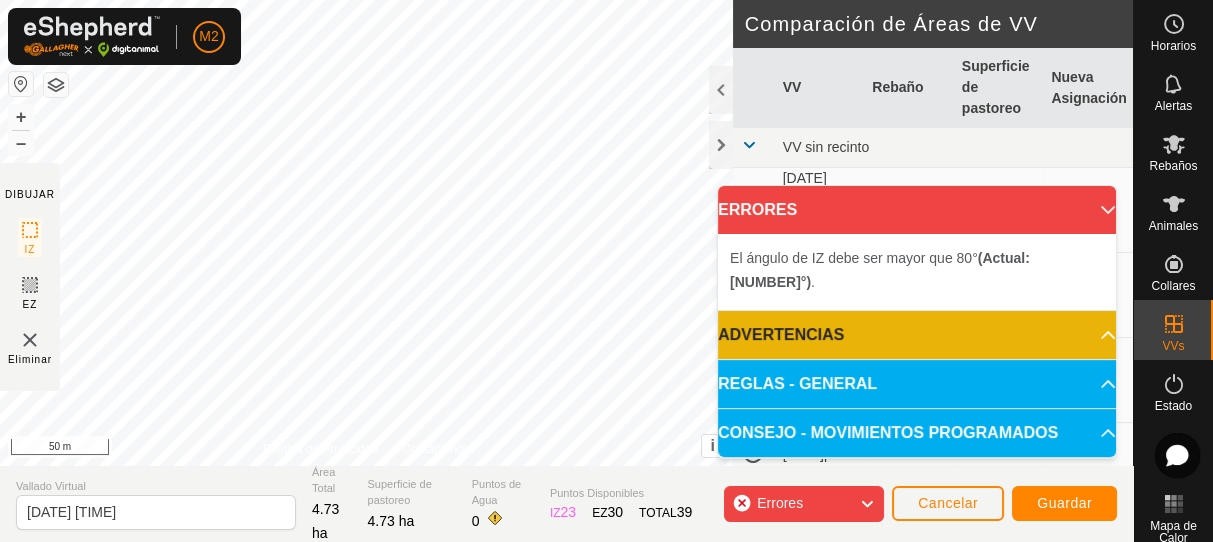 click on "DIBUJAR IZ EZ Eliminar Política de Privacidad Contáctenos + – ⇧ i This application includes HERE Maps. © 2024 HERE. All rights reserved. 50 m Comparación de Áreas de VV     VV   Rebaño   Superficie de pastoreo   Nueva Asignación  VV sin recinto  [DATE] [TIME]tirada3 izquierda  -  0.89 ha  +[NUMBER] ha  [DATE] [TIME]tirada6 izquierda  -  1.79 ha  +[NUMBER] ha  [DATE] [TIME]tirada 5 izquierda  -  1.32 ha  +[NUMBER] ha  [DATE] [TIME]pasillo derecha  -  0.21 ha  +[NUMBER] ha  [DATE] [TIME]  -  0.81 ha  +[NUMBER] ha  [DATE] [TIME]tirada 3 derecha  -  0.78 ha  +[NUMBER] ha  [DATE] [TIME]tirada 2 izquierda  -  0.54 ha  +[NUMBER] ha  [DATE] [TIME]tirada 1 izquierda  -  0.6 ha  +[NUMBER] ha  [DATE] [TIME]  -  6.45 ha  -[NUMBER] ha  [DATE] [TIME]reducido pivot 5  -  3.93 ha  +[NUMBER] ha  [DATE] [TIME]  -  3.8 ha  +[NUMBER] ha  [DATE] [TIME]  -  3.34 ha  +[NUMBER] ha  p5  -  5.42 ha  -[NUMBER] ha  pivot alfalfa  -  10.93 ha  -[NUMBER] ha  pivtot 5 cuarto izq  -  7.58 ha  -[NUMBER] ha  tirada 4 izquierda  -  1.08 ha  0  23" 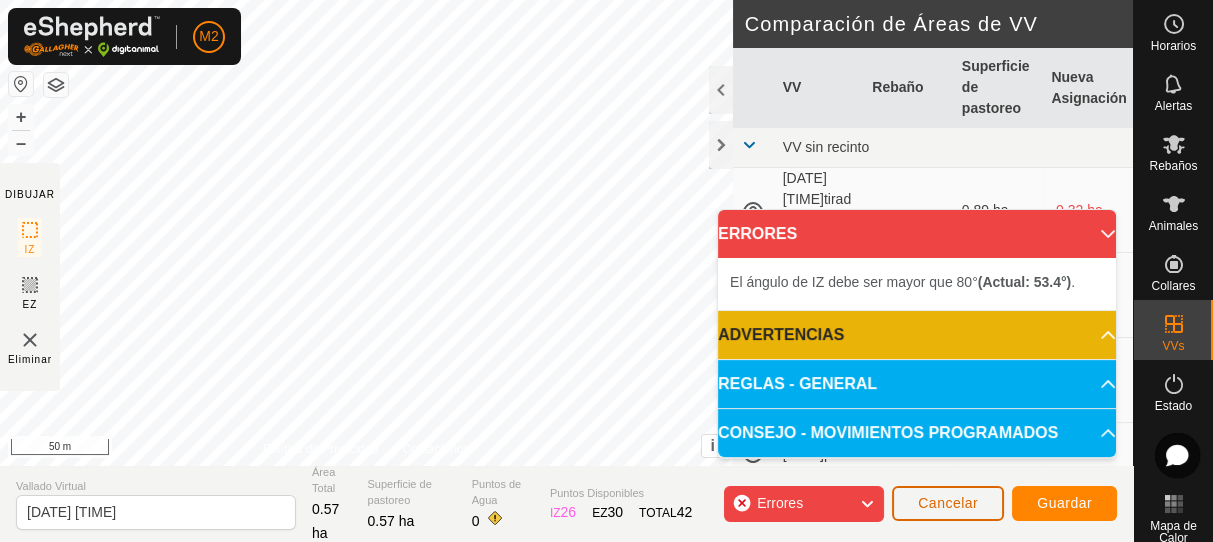 click on "Cancelar" 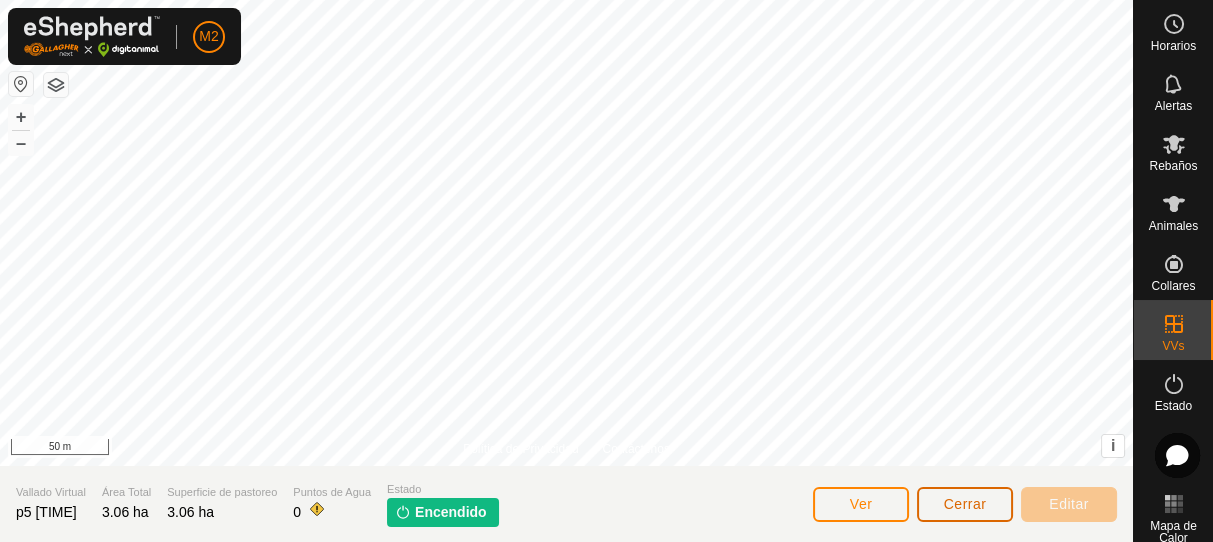 click on "Cerrar" 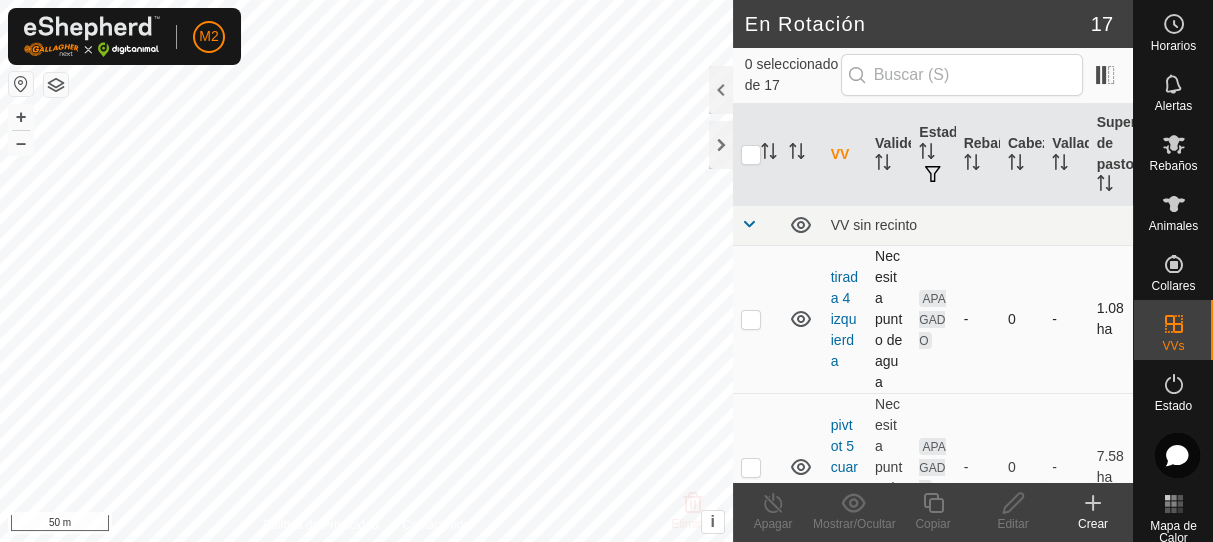 checkbox on "true" 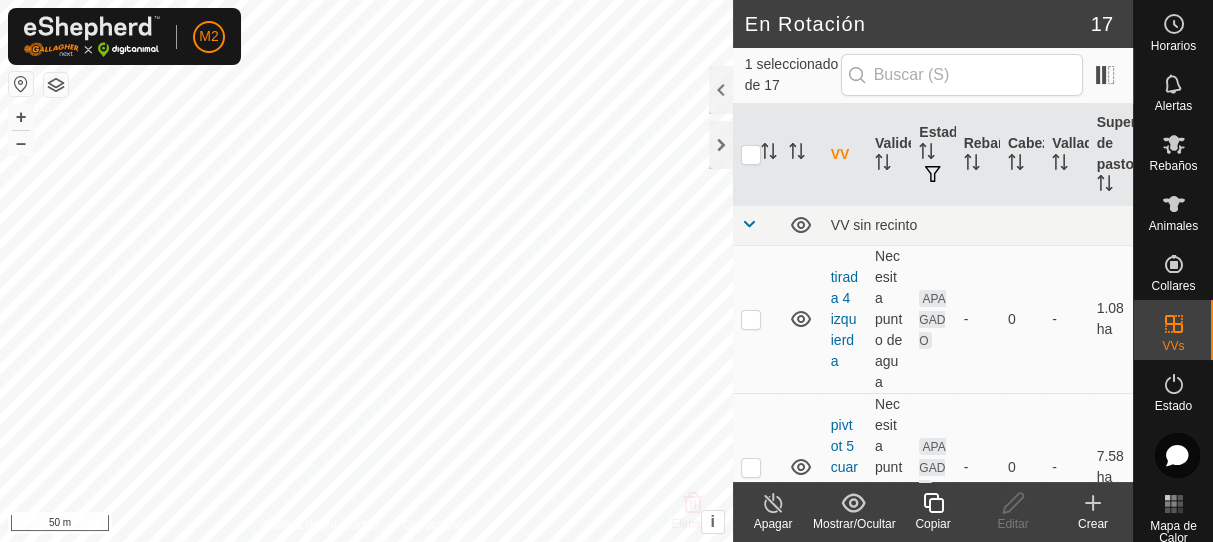 click 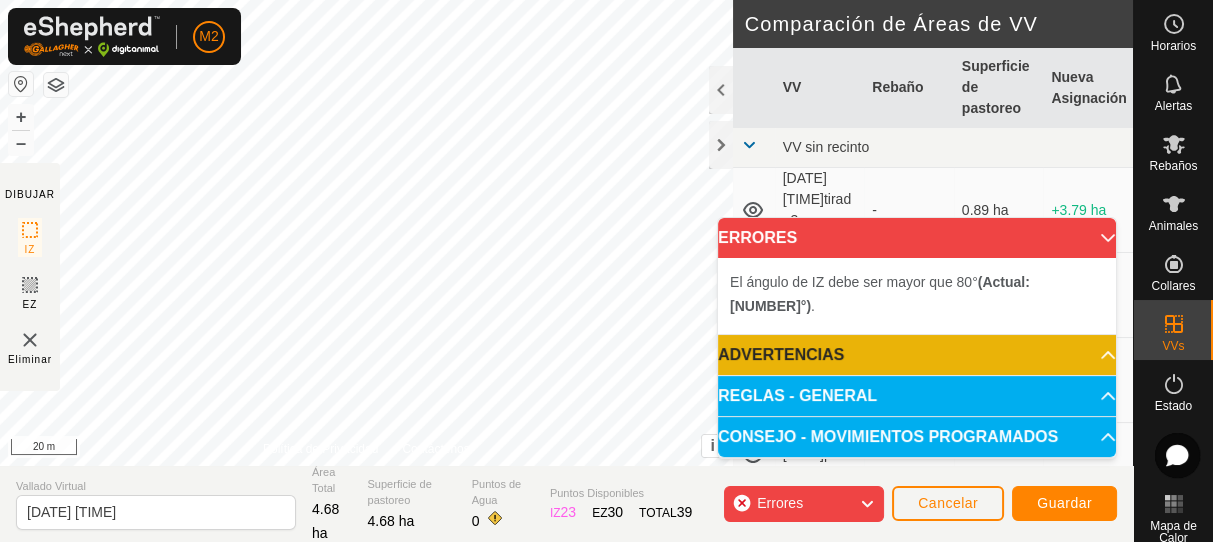 click on "M2 Horarios Alertas Rebaños Animales Collares VVs Estado Infra Mapa de Calor Ayuda DIBUJAR IZ EZ Eliminar Política de Privacidad Contáctenos + – ⇧ i This application includes HERE Maps. © 2024 HERE. All rights reserved. 20 m Comparación de Áreas de VV     VV   Rebaño   Superficie de pastoreo   Nueva Asignación  VV sin recinto  [DATE] [TIME]tirada3 izquierda  -  0.89 ha  +[NUMBER] ha  [DATE] [TIME]tirada6 izquierda  -  1.79 ha  +[NUMBER] ha  [DATE] [TIME]tirada 5 izquierda  -  1.32 ha  +[NUMBER] ha  [DATE] [TIME]pasillo derecha  -  0.21 ha  +[NUMBER] ha  [DATE] [TIME]  -  0.81 ha  +[NUMBER] ha  [DATE] [TIME]tirada 3 derecha  -  0.78 ha  +[NUMBER] ha  [DATE] [TIME]tirada 2 izquierda  -  0.54 ha  +[NUMBER] ha  [DATE] [TIME]tirada 1 izquierda  -  0.6 ha  +[NUMBER] ha  [DATE] [TIME]  -  6.45 ha  -[NUMBER] ha  [DATE] [TIME]reducido pivot 5  -  3.93 ha  +[NUMBER] ha  [DATE] [TIME]  -  3.8 ha  +[NUMBER] ha  [DATE] [TIME]  -  3.34 ha  +[NUMBER] ha  p5  -  5.42 ha  -[NUMBER] ha  pivot alfalfa  - - - 0" at bounding box center [606, 271] 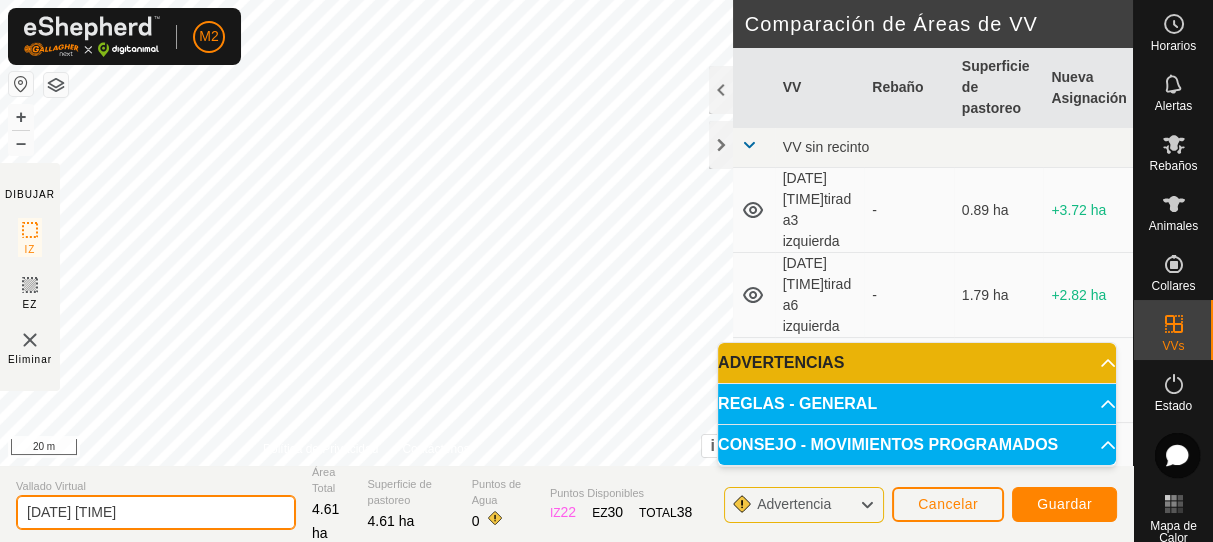 click on "[DATE] [TIME]" 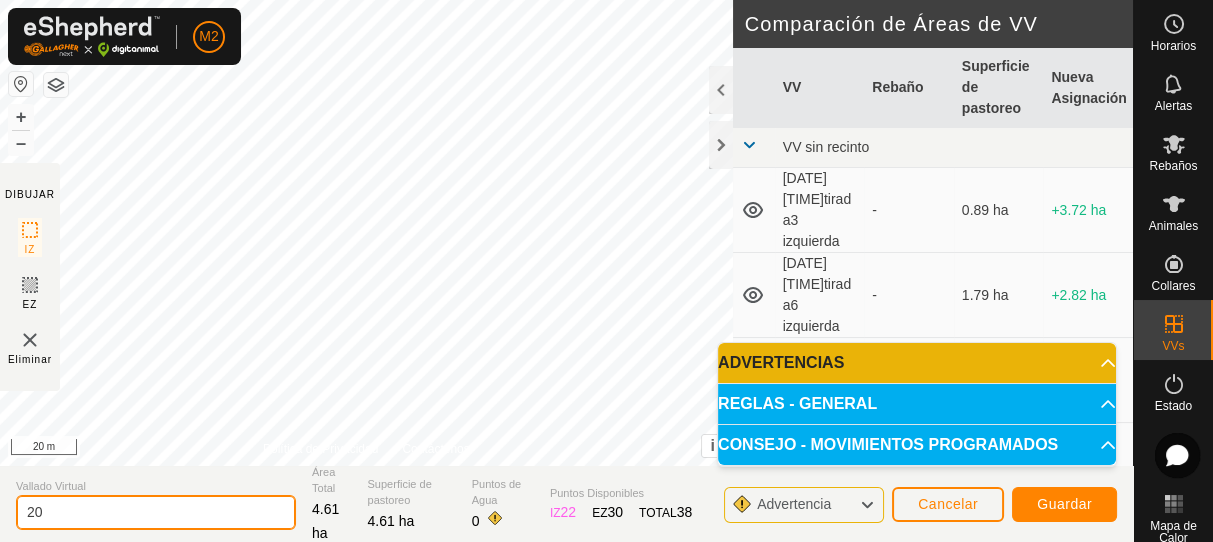 type on "2" 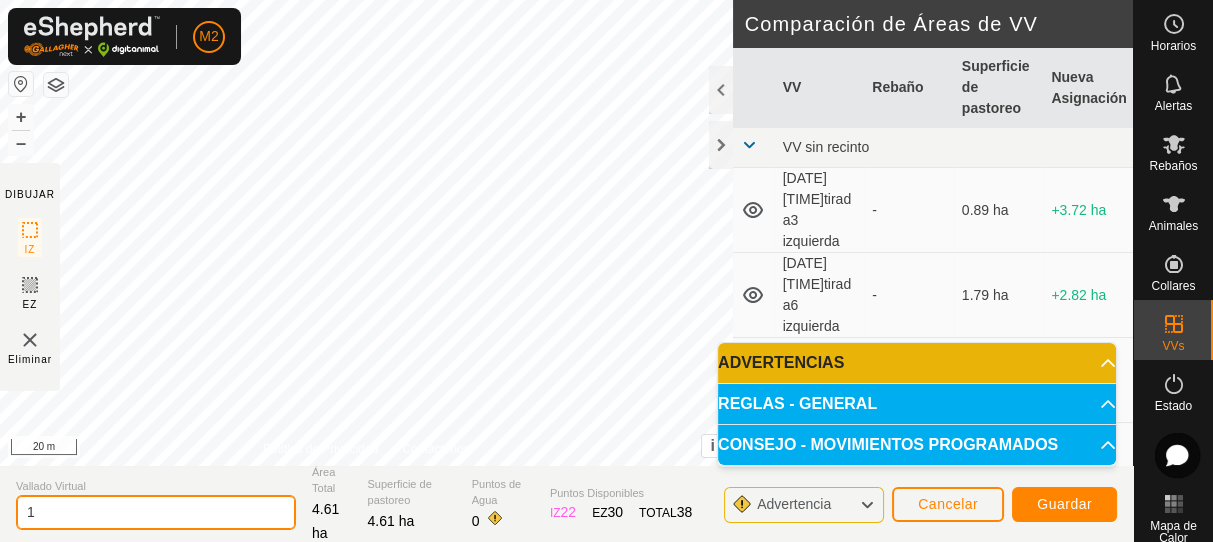 type on "1" 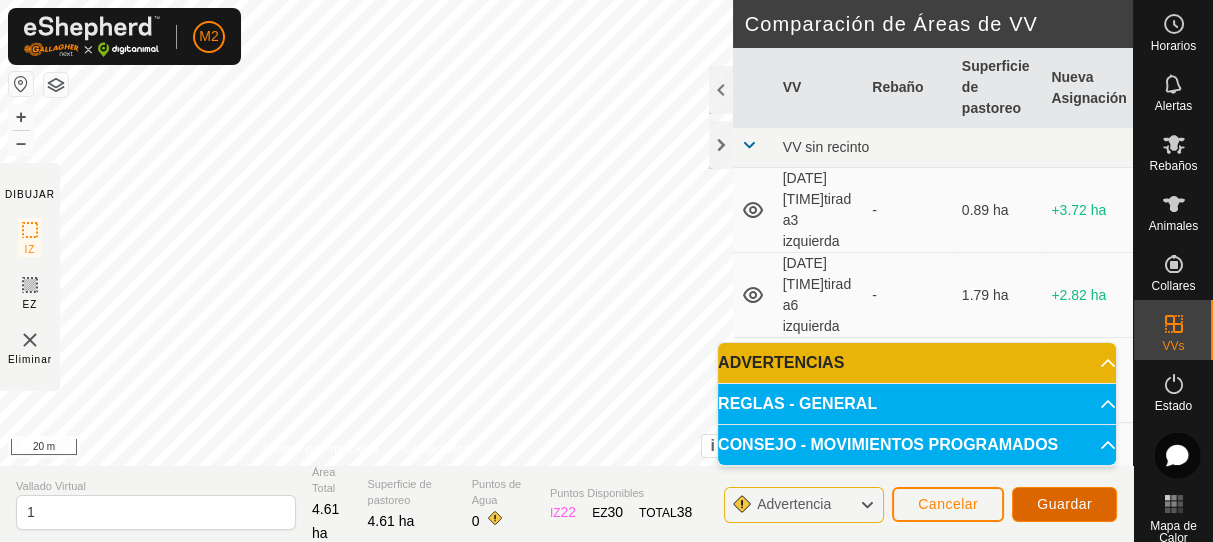 click on "Guardar" 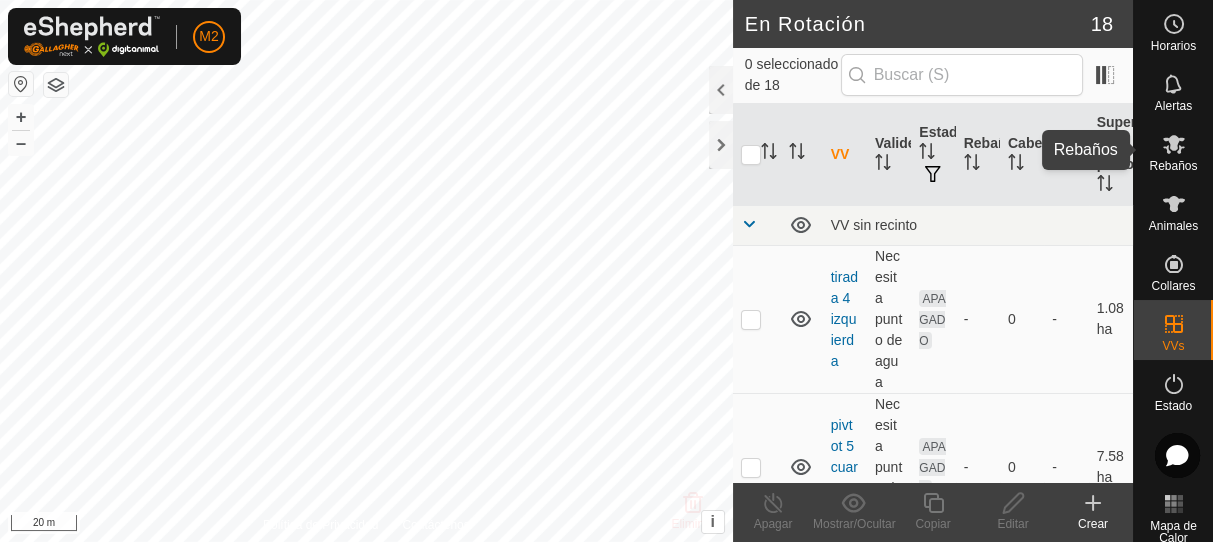 click 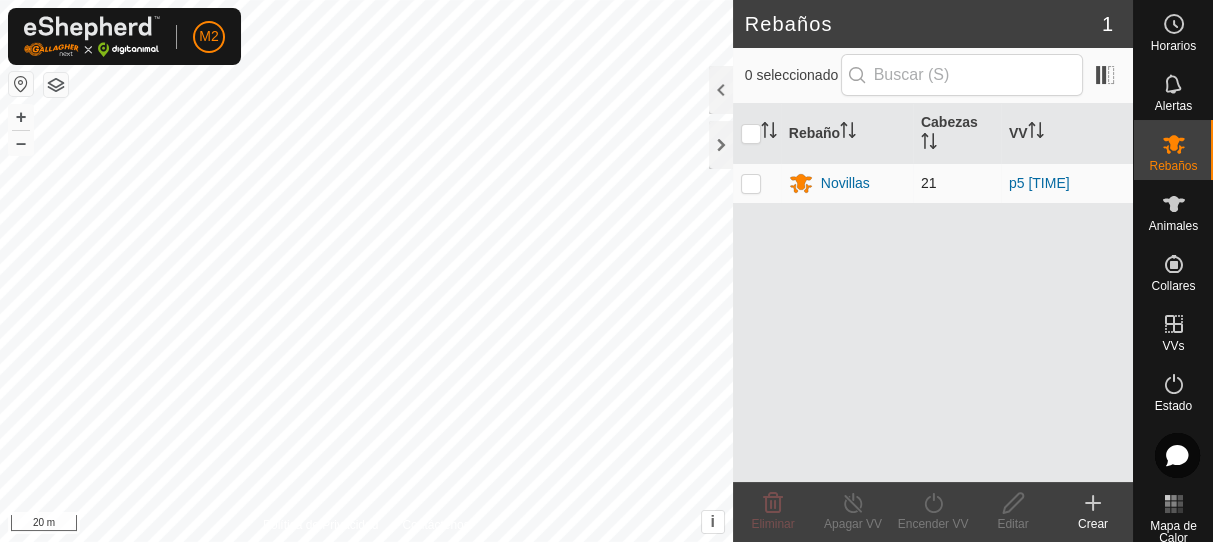 click at bounding box center [751, 183] 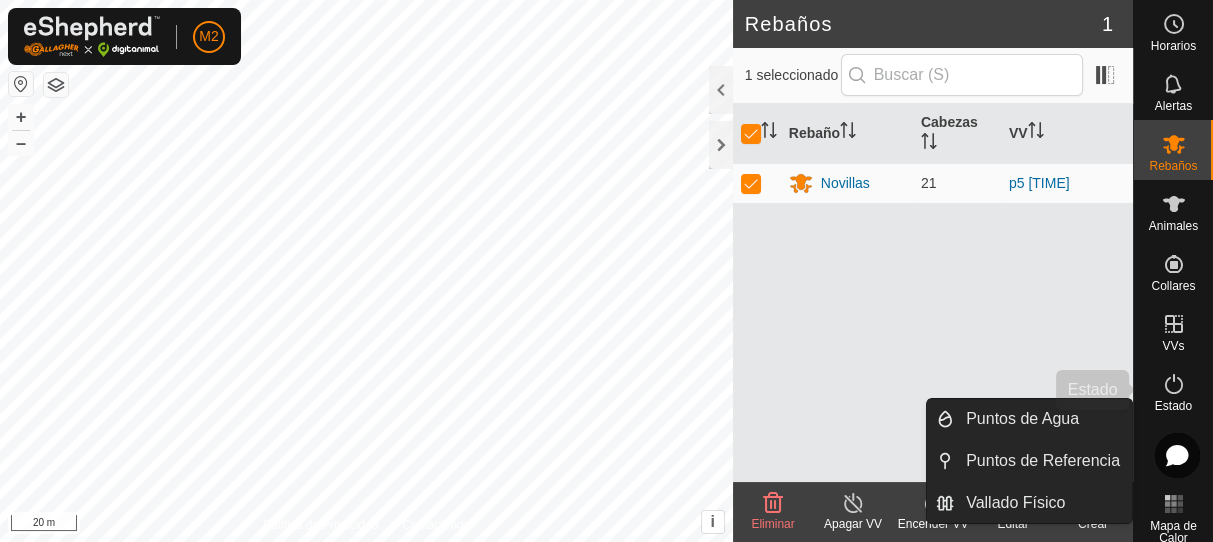 scroll, scrollTop: 0, scrollLeft: 0, axis: both 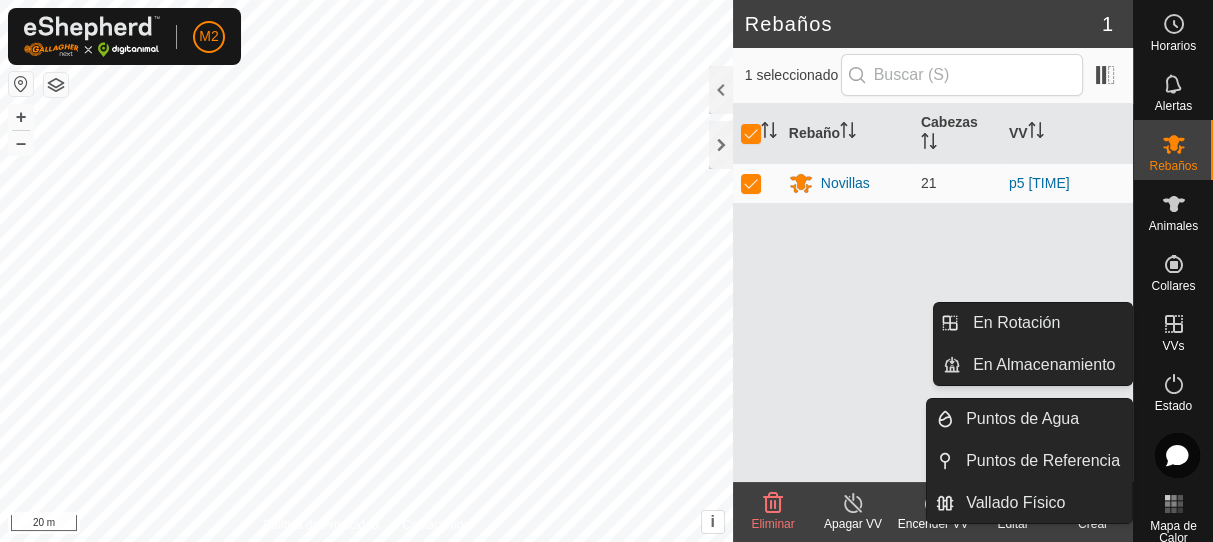 click 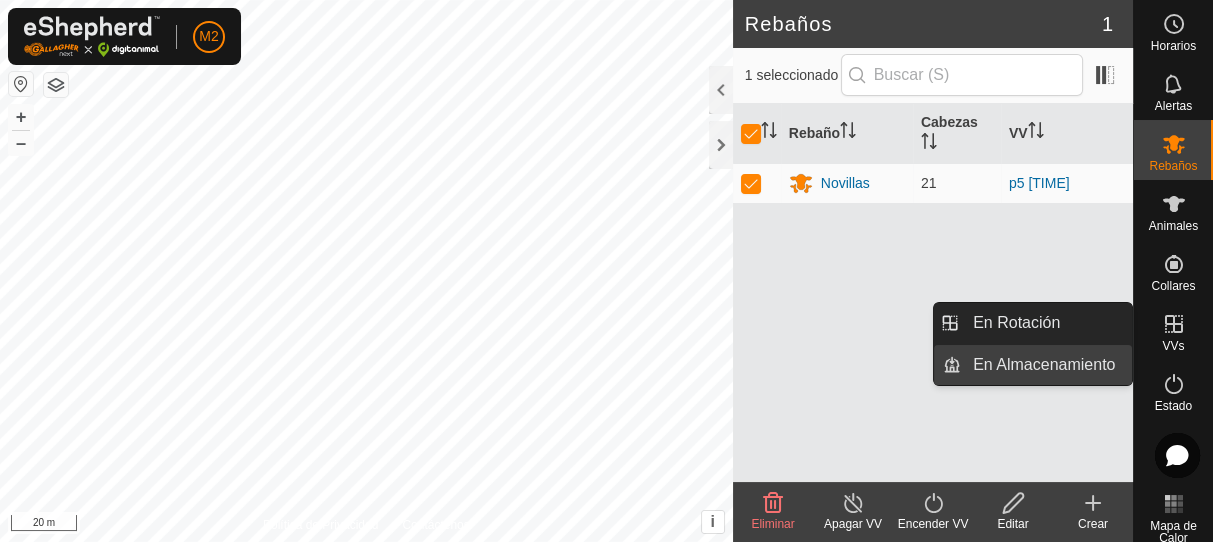 click on "En Almacenamiento" at bounding box center (1046, 365) 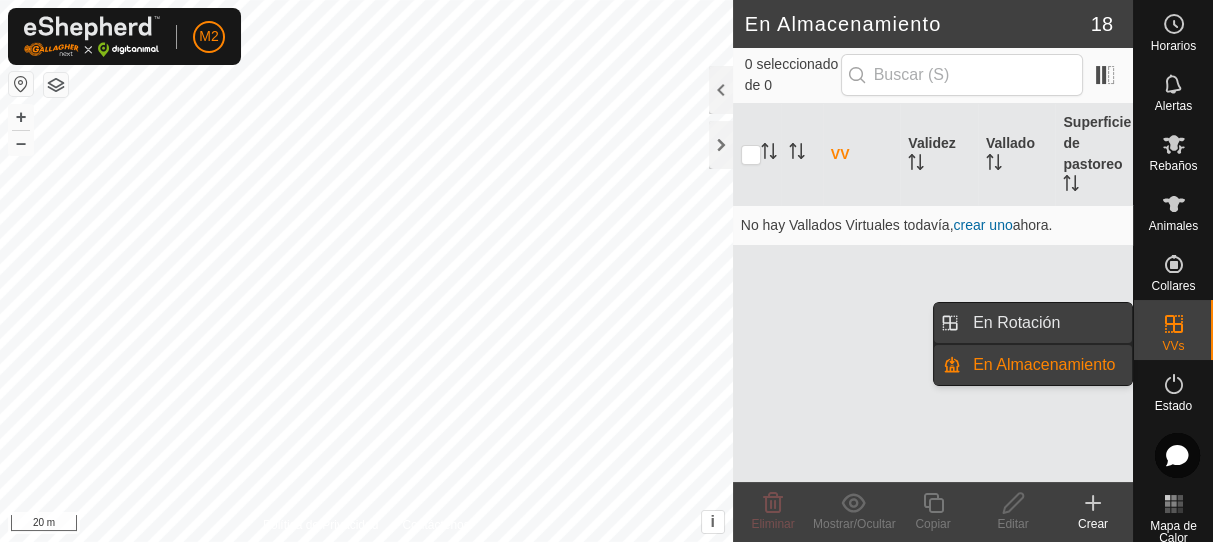 click on "En Rotación" at bounding box center (1046, 323) 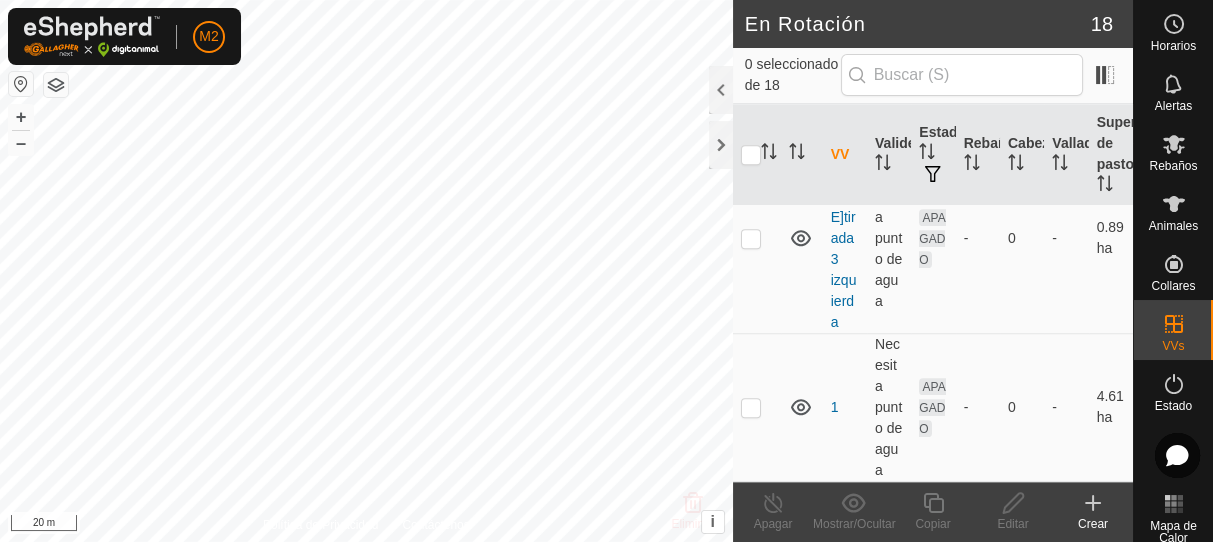 scroll, scrollTop: 3387, scrollLeft: 0, axis: vertical 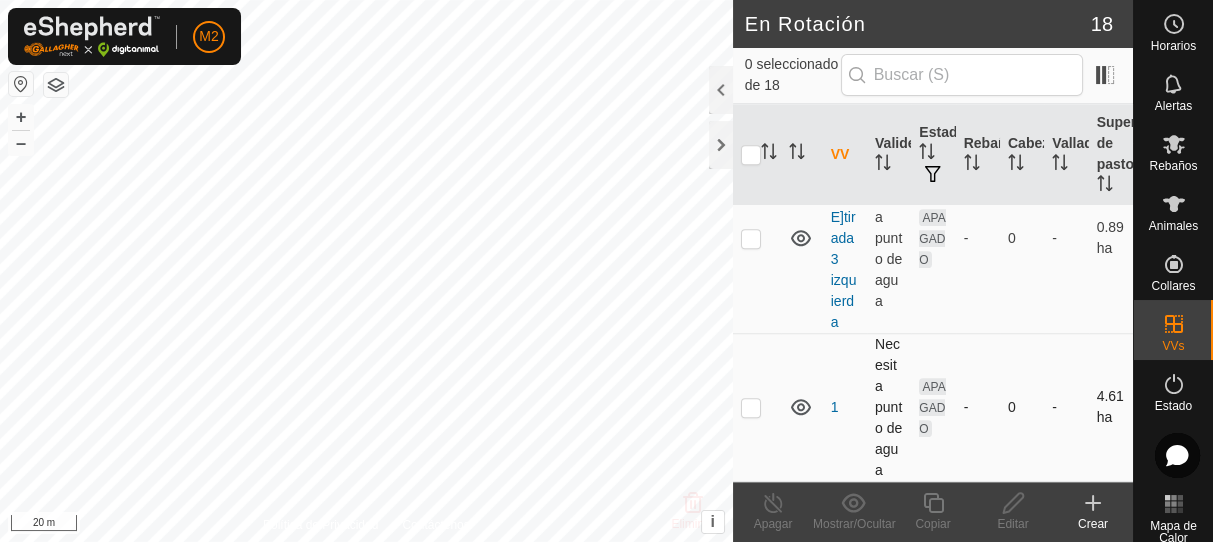 click at bounding box center [751, 407] 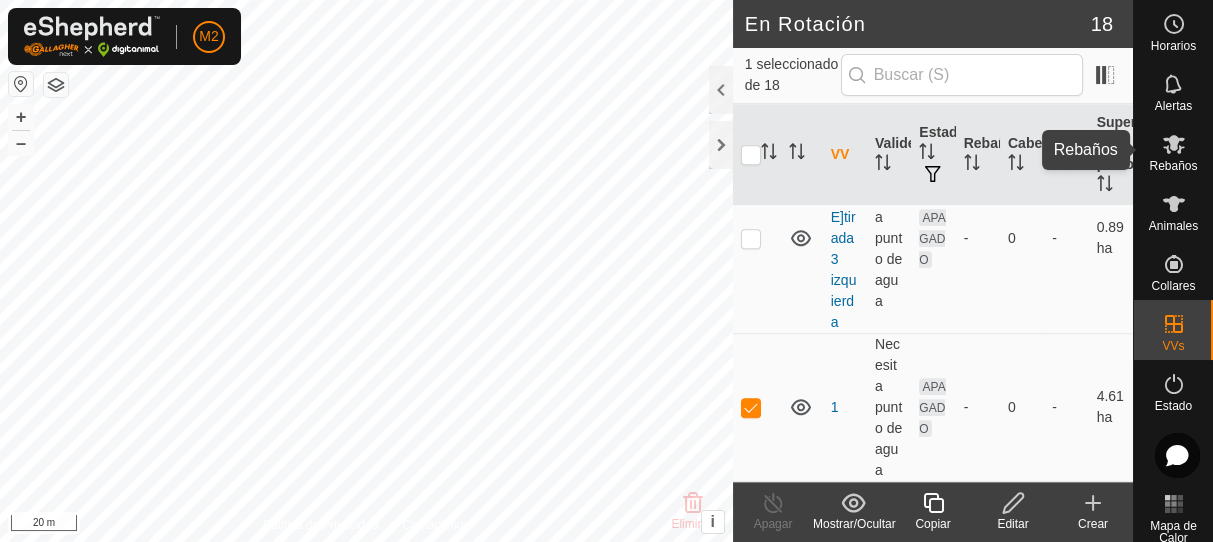 click 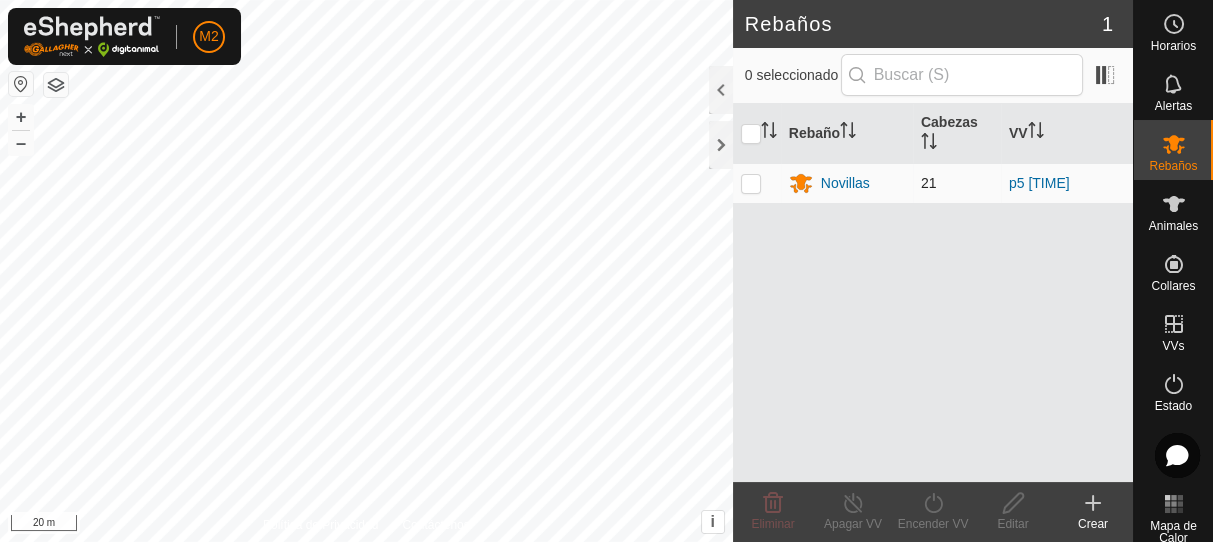 click at bounding box center [751, 183] 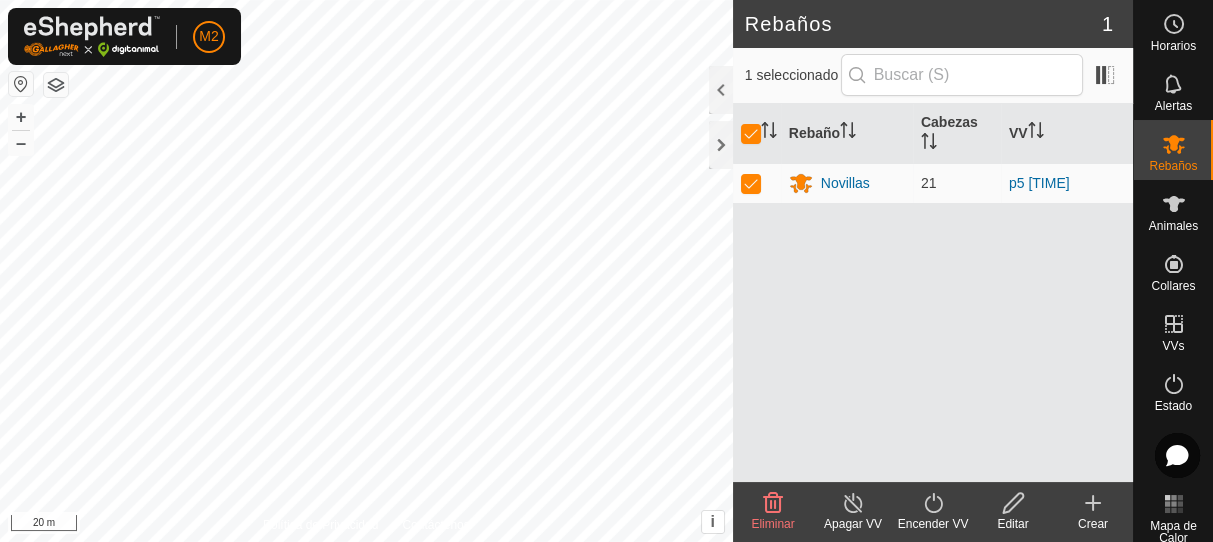 click 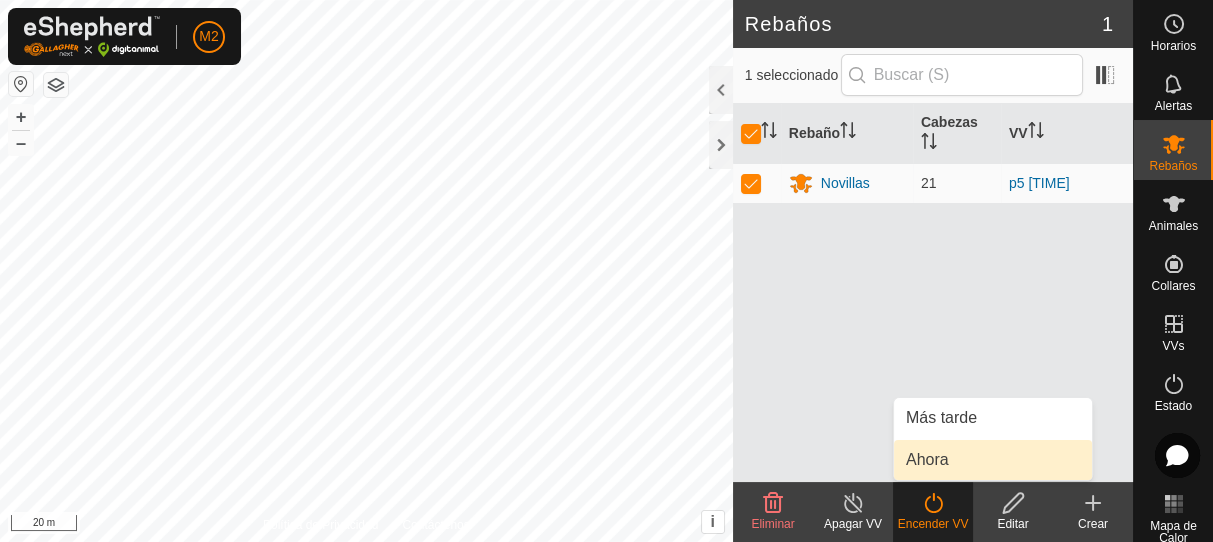 click on "Ahora" at bounding box center [993, 460] 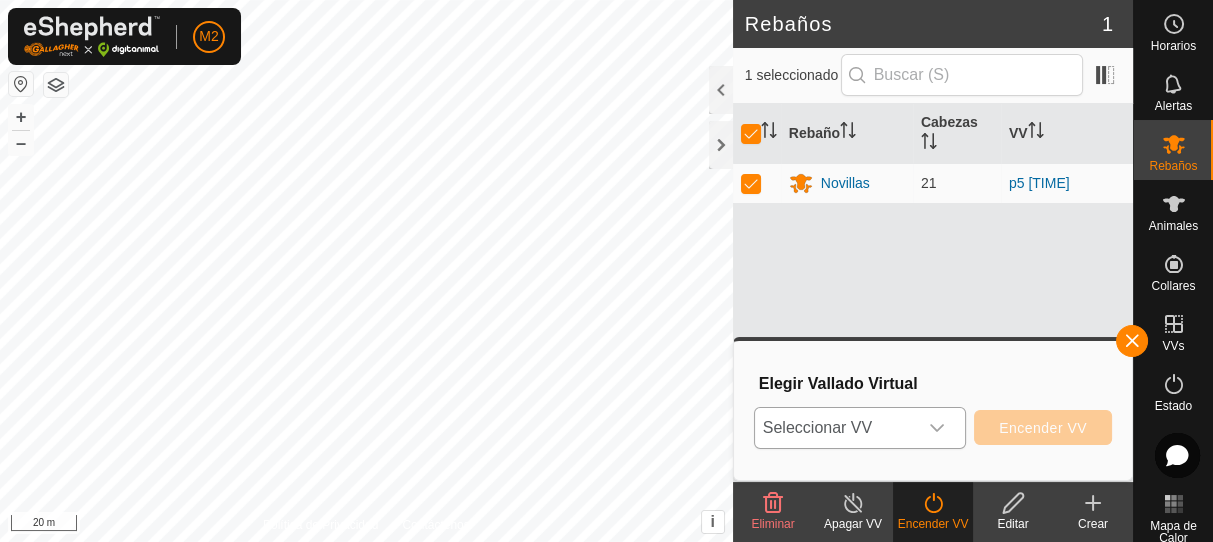 click on "Seleccionar VV" at bounding box center (836, 428) 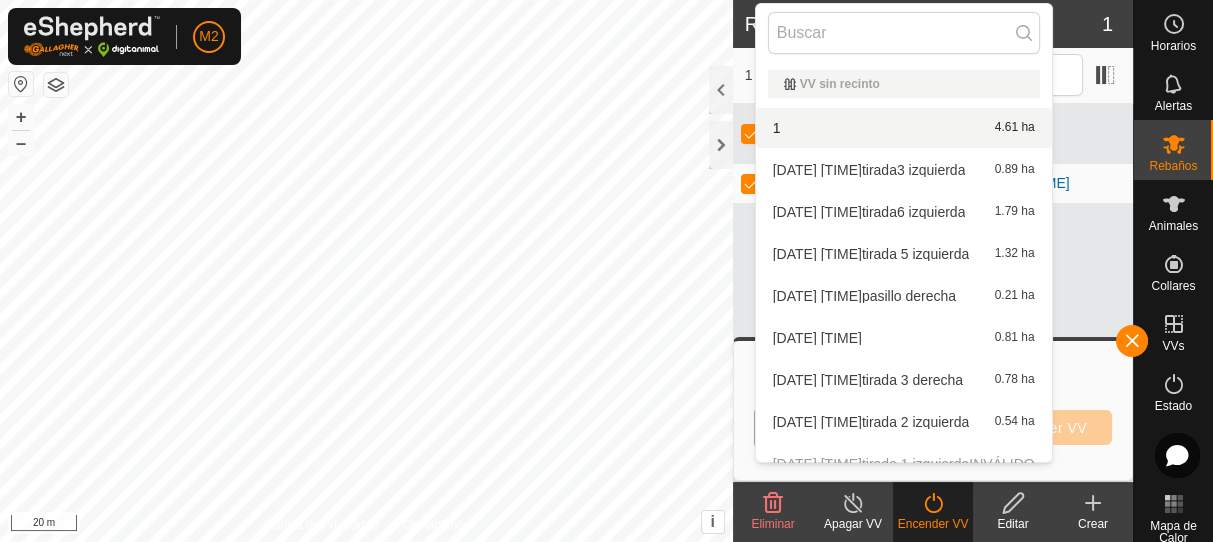 click on "1  4.61 ha" at bounding box center [904, 128] 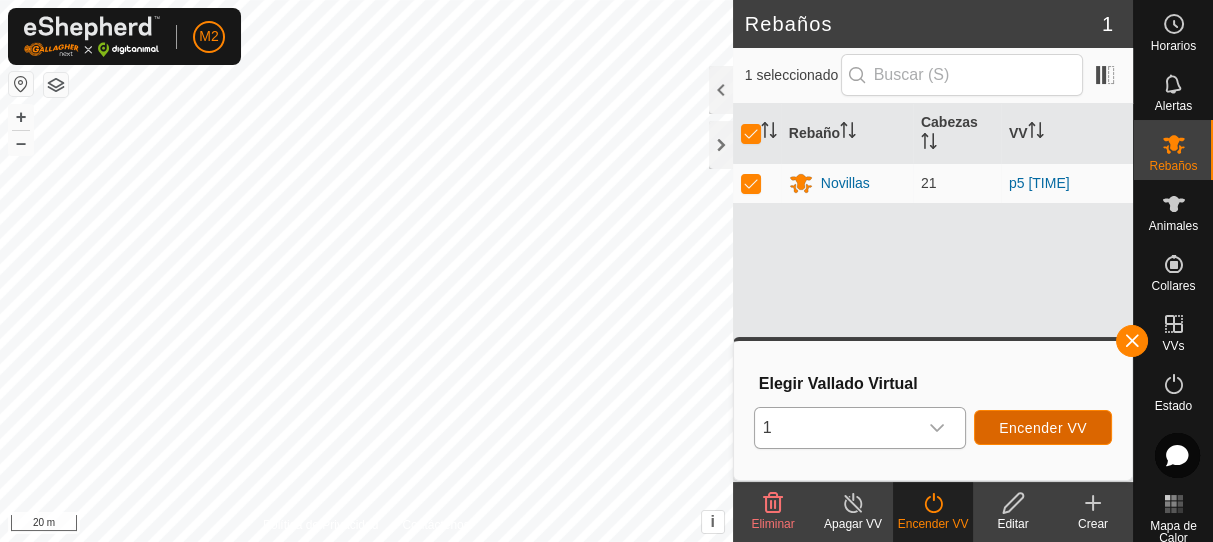 click on "Encender VV" at bounding box center [1043, 428] 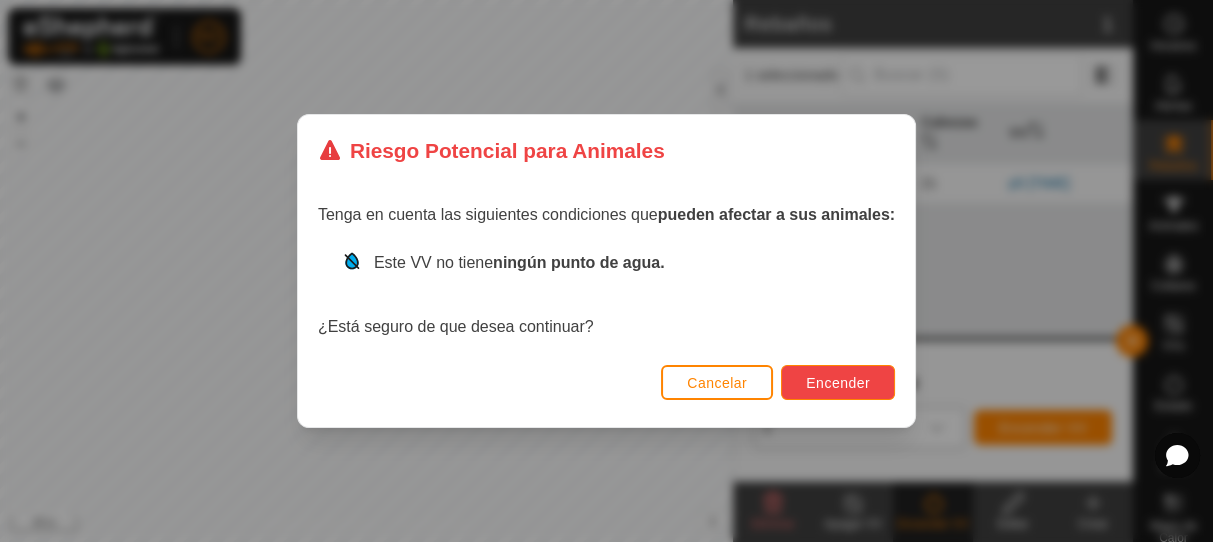 click on "Encender" at bounding box center (838, 383) 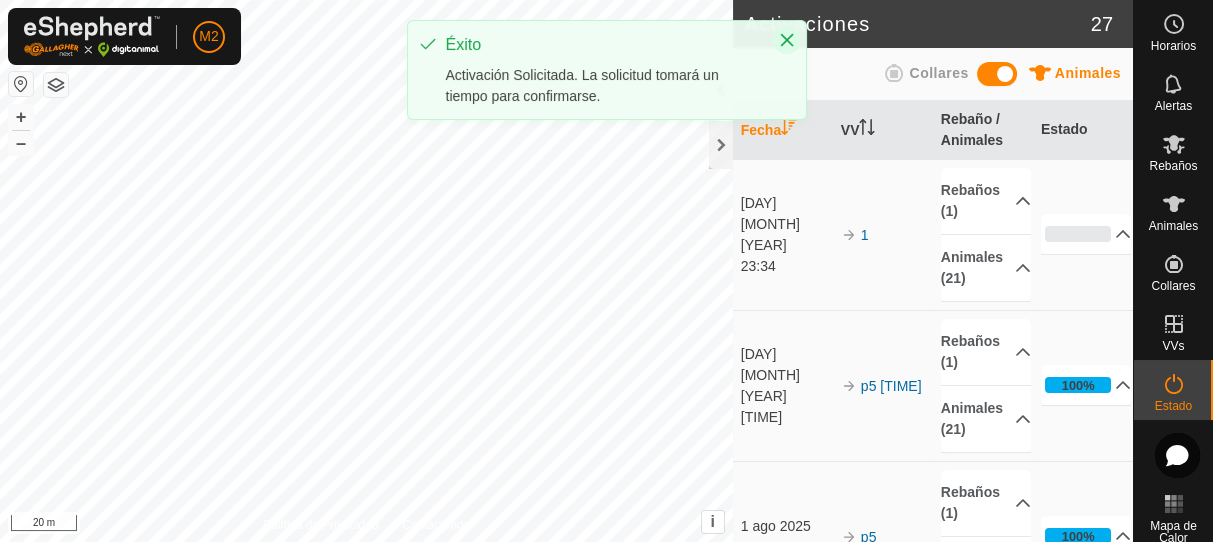 click 